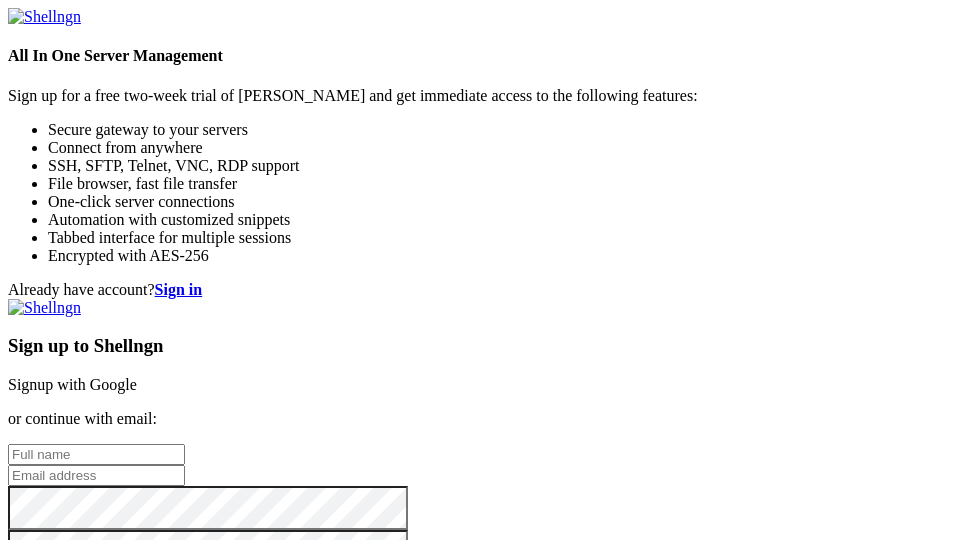 scroll, scrollTop: 0, scrollLeft: 0, axis: both 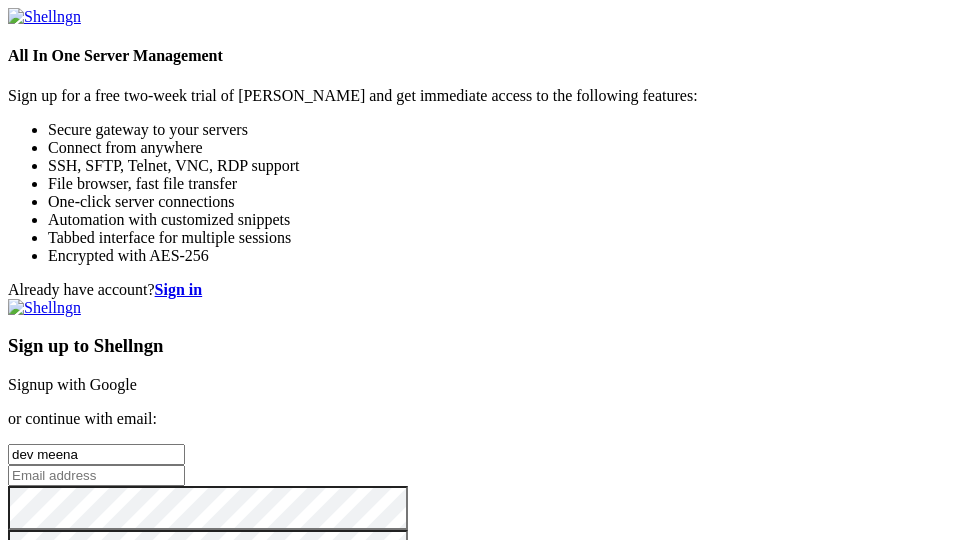 type on "dev meena" 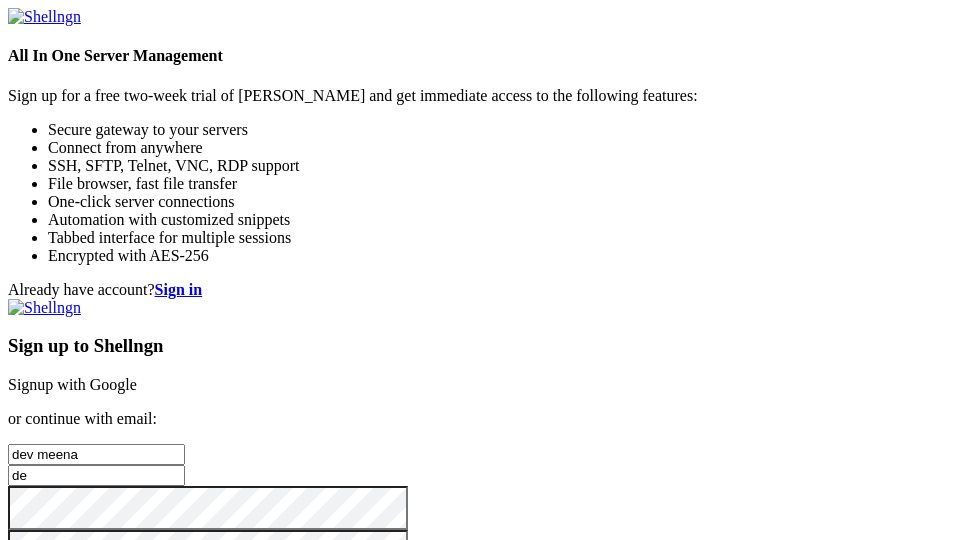 type on "d" 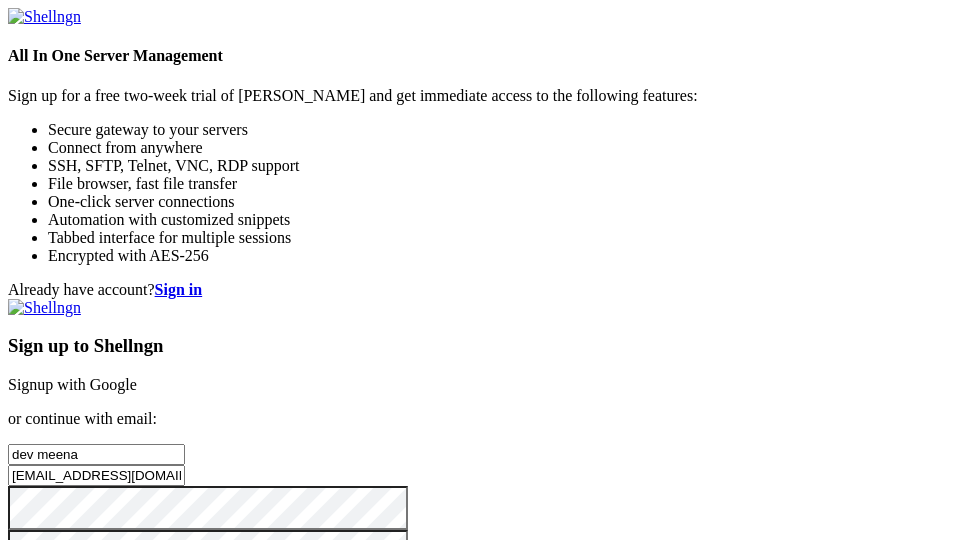 type on "[EMAIL_ADDRESS][DOMAIN_NAME]" 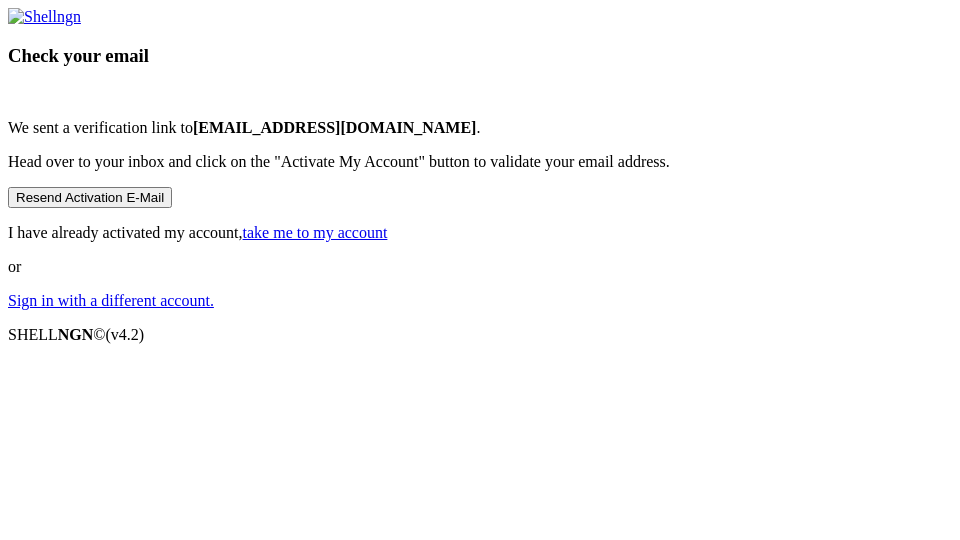scroll, scrollTop: 36, scrollLeft: 0, axis: vertical 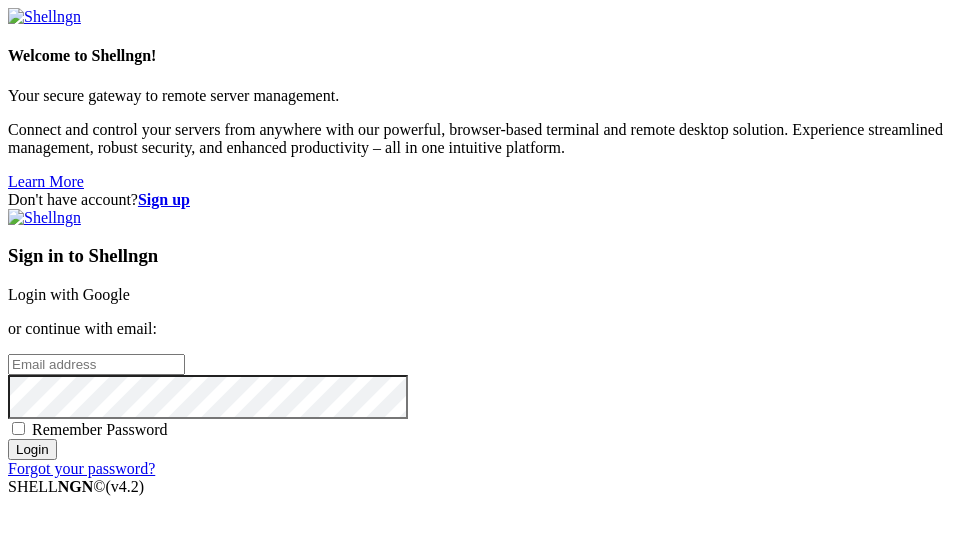 click at bounding box center (96, 364) 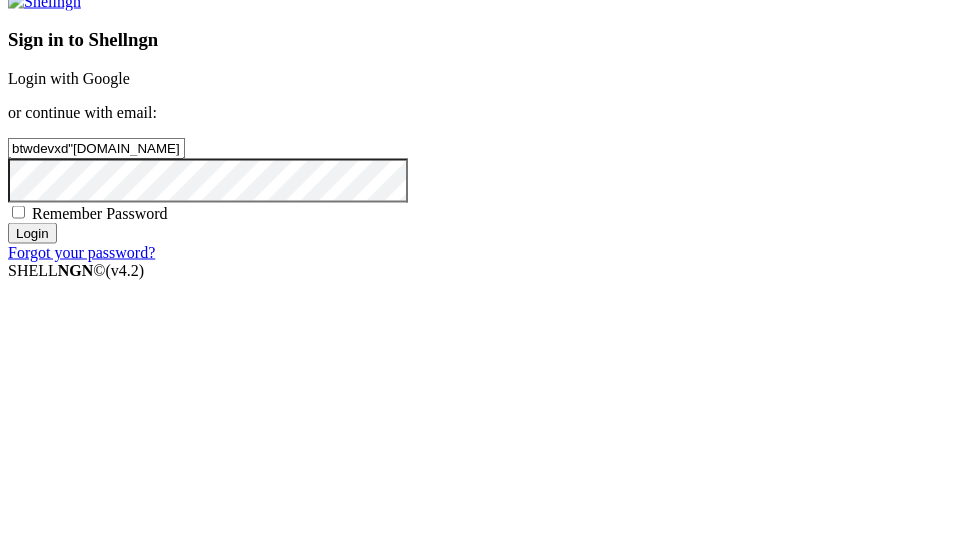 click on "btwdevxd"[DOMAIN_NAME]" at bounding box center (96, 364) 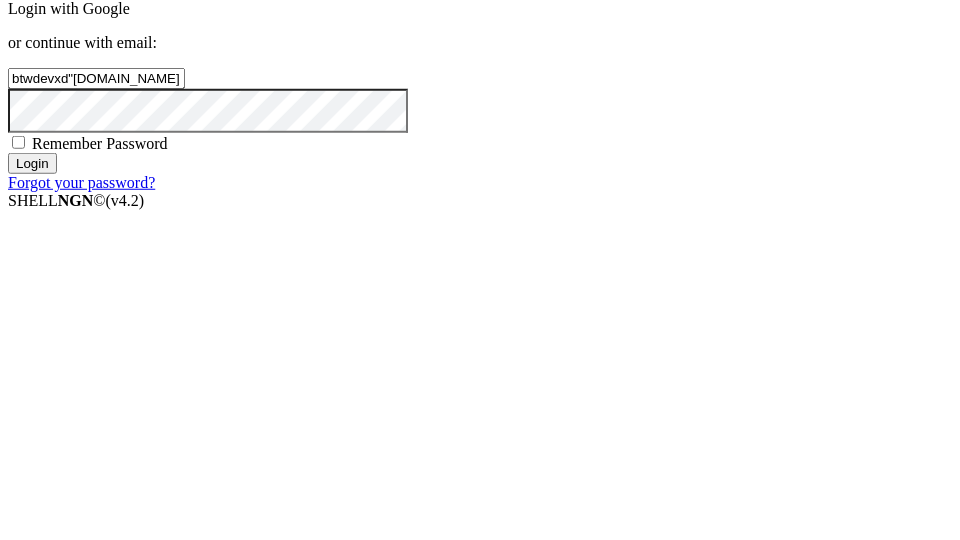 scroll, scrollTop: 168, scrollLeft: 0, axis: vertical 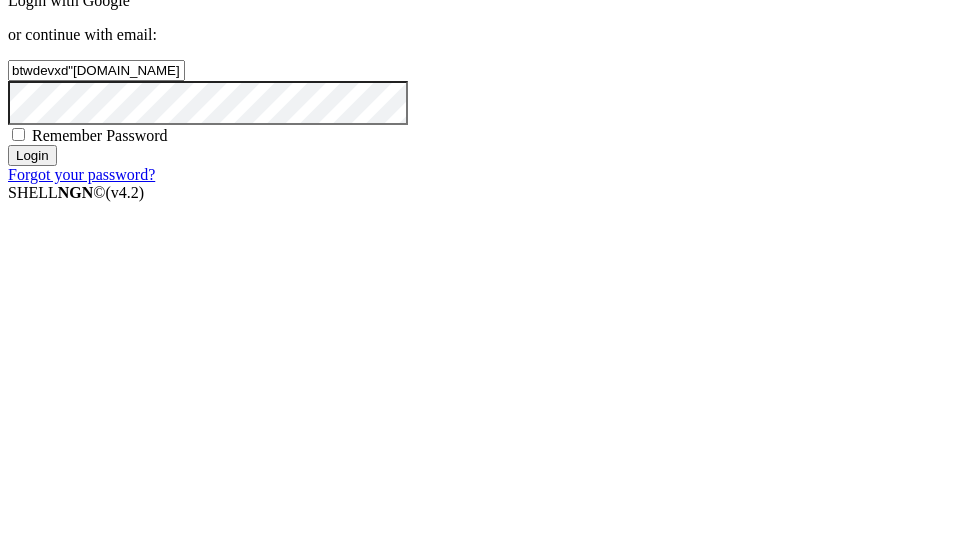 drag, startPoint x: 534, startPoint y: 371, endPoint x: 608, endPoint y: 503, distance: 151.32745 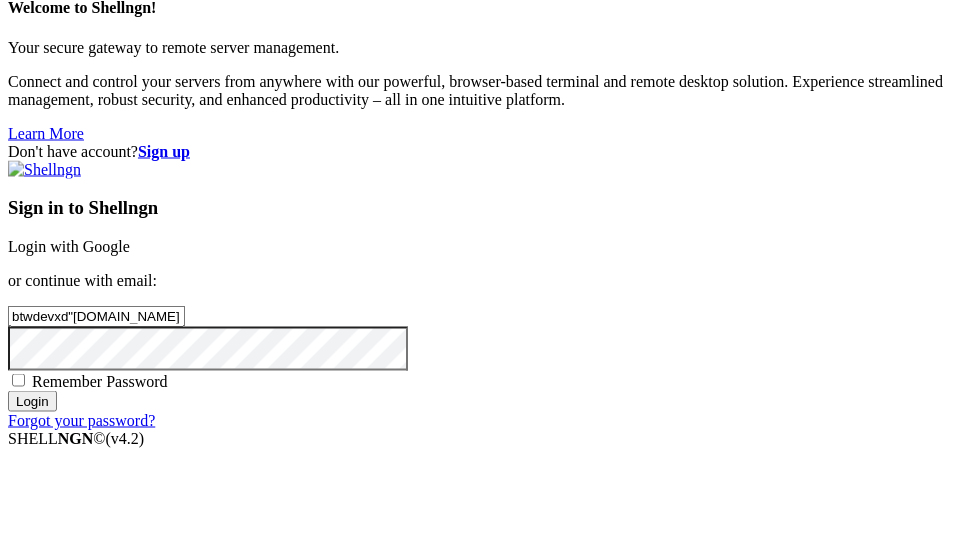 scroll, scrollTop: 64, scrollLeft: 0, axis: vertical 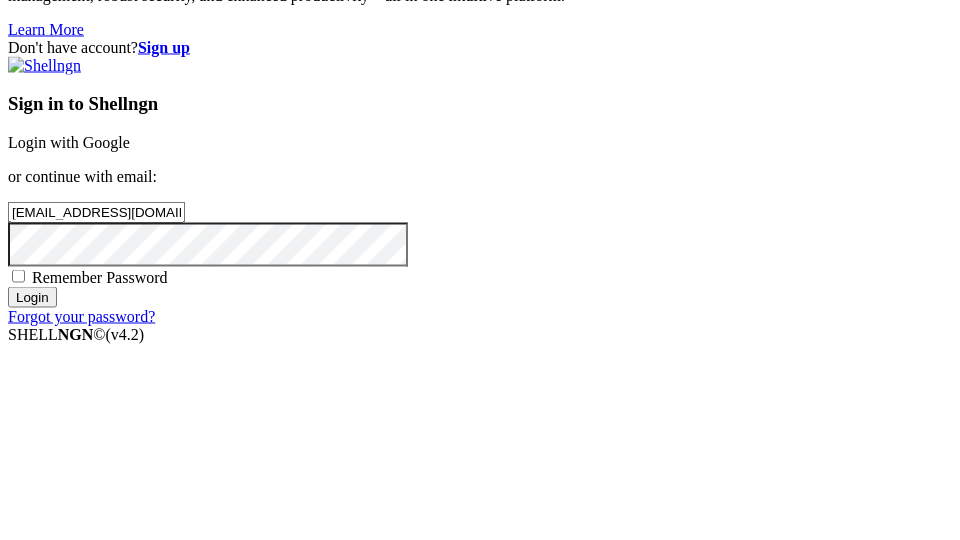 type on "[EMAIL_ADDRESS][DOMAIN_NAME]" 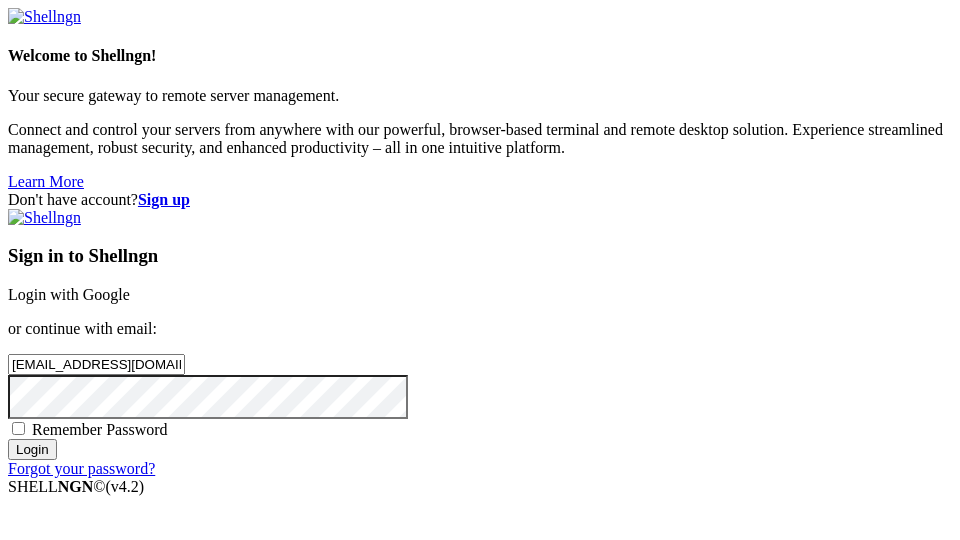click on "Remember Password" at bounding box center (100, 429) 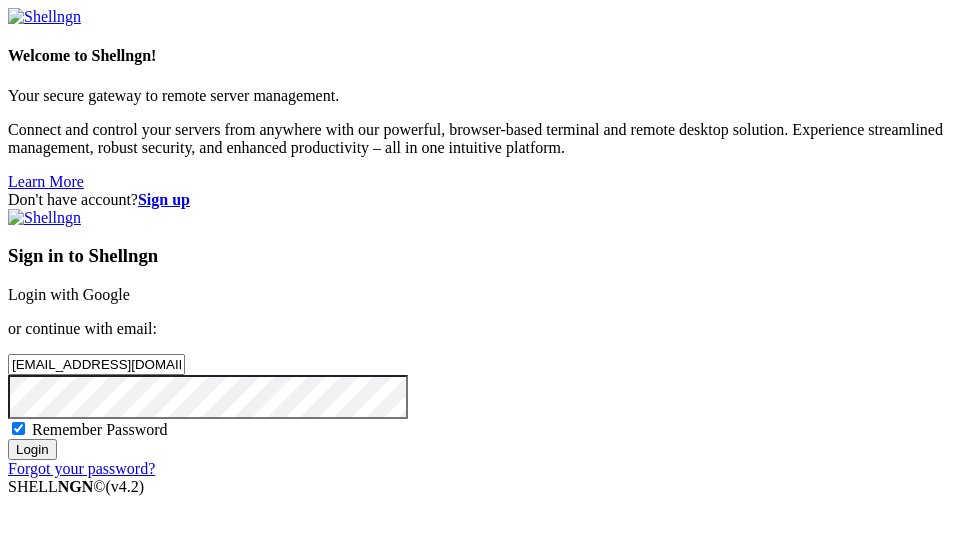 click on "Login" at bounding box center [32, 449] 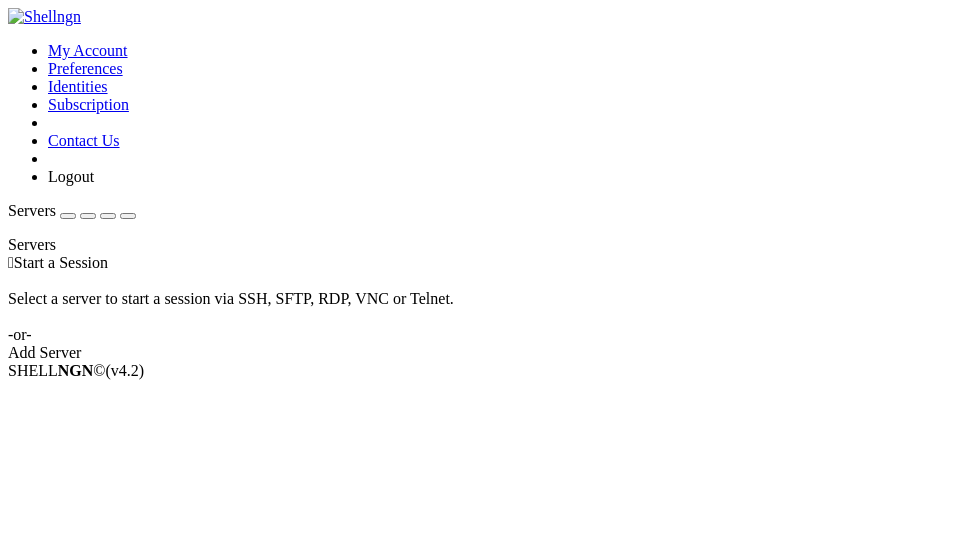 scroll, scrollTop: 0, scrollLeft: 0, axis: both 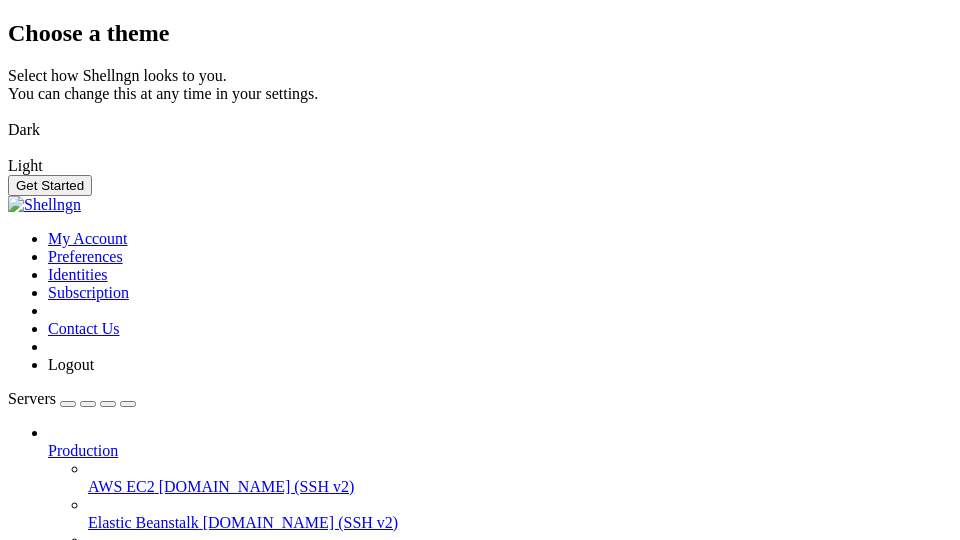 click at bounding box center [8, 117] 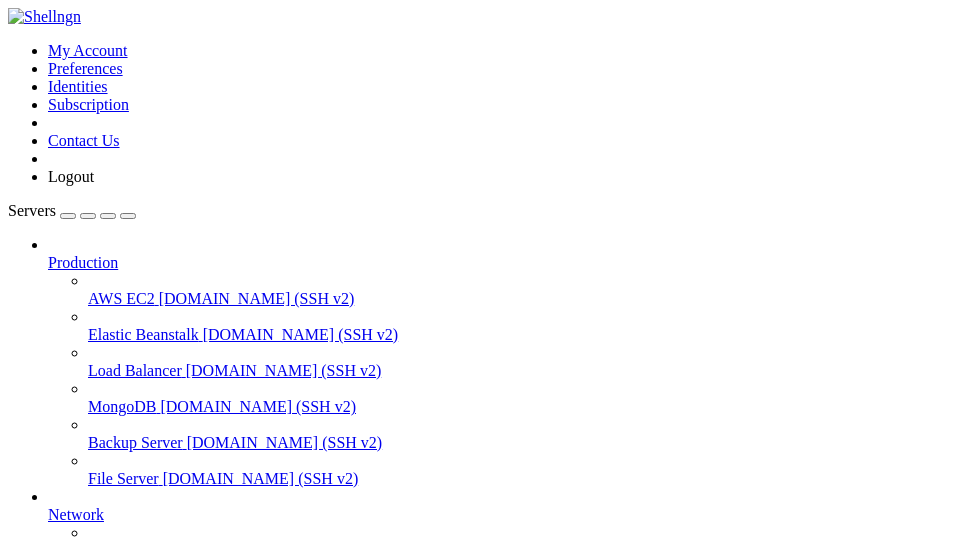 click on "Add Server" at bounding box center [480, 801] 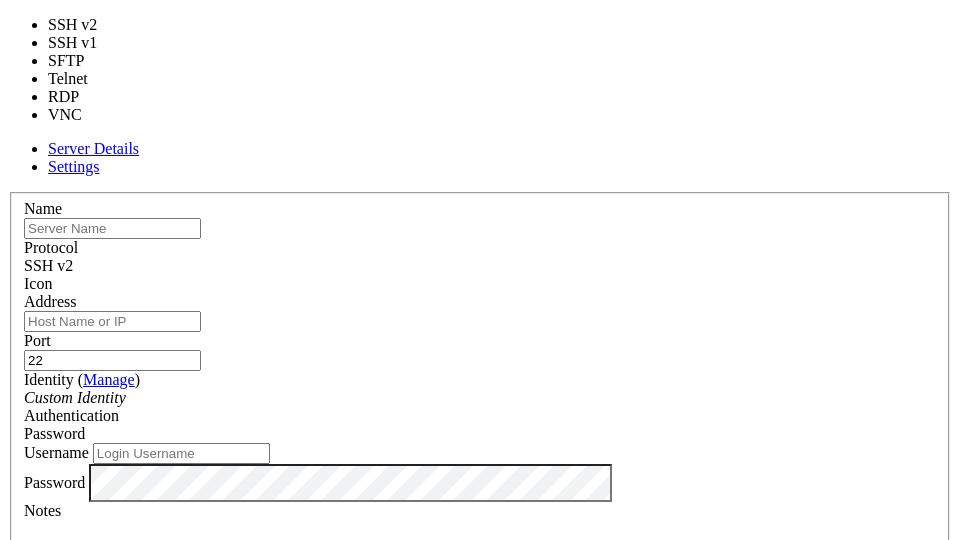 click on "SSH v2" at bounding box center (480, 266) 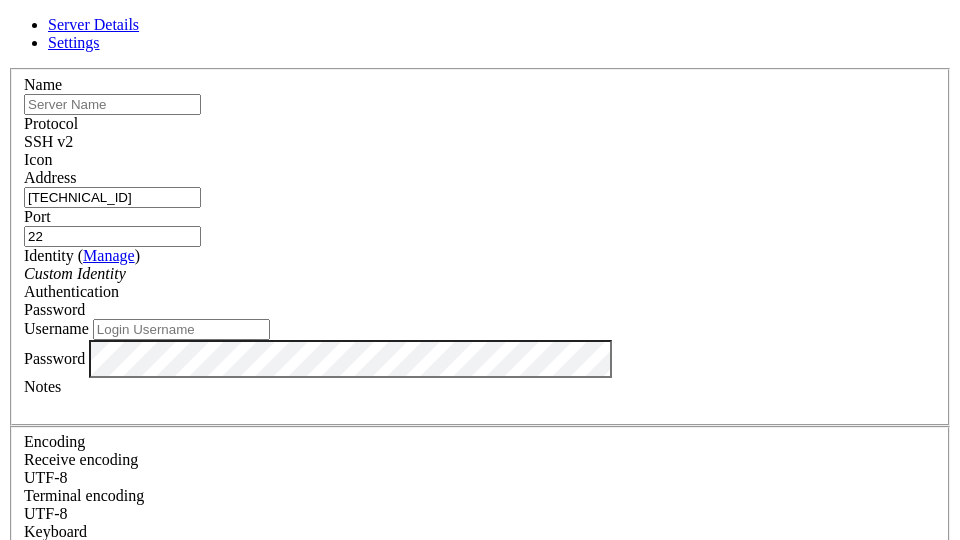 type on "51.20.105.228" 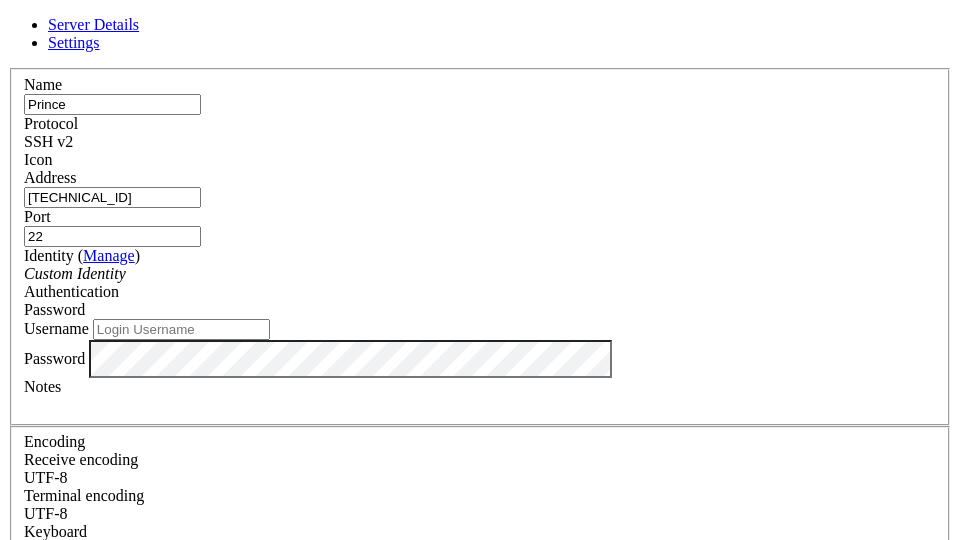 type on "Prince" 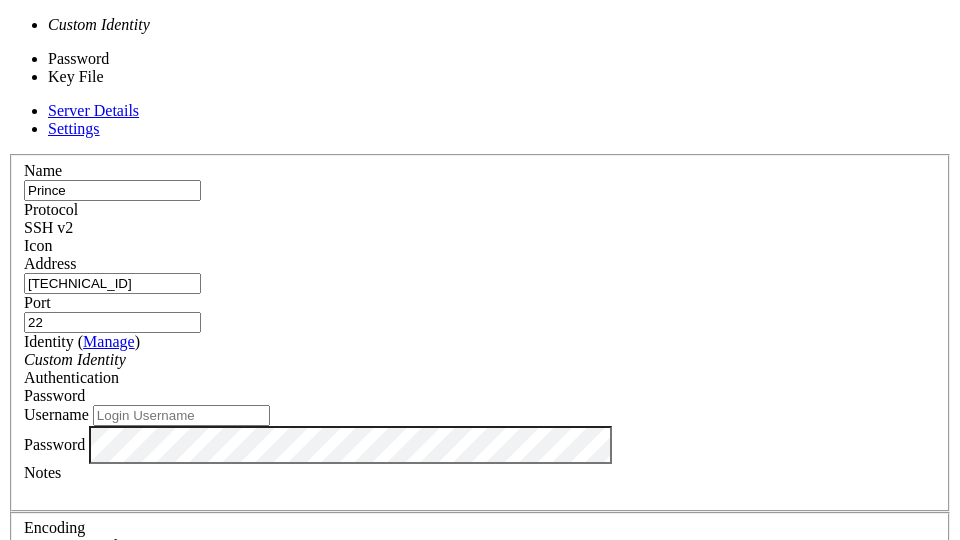 click on "Password" at bounding box center [54, 395] 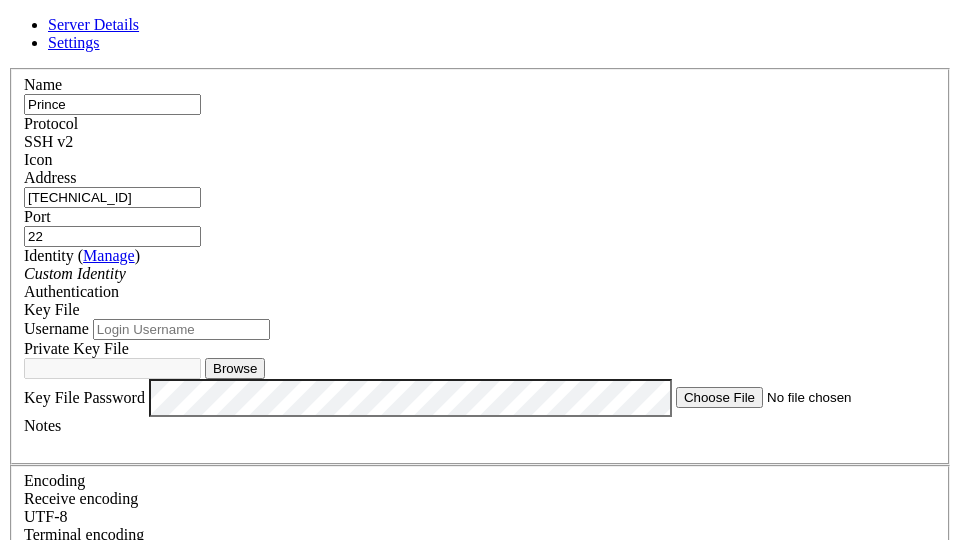 click on "Username" at bounding box center [181, 329] 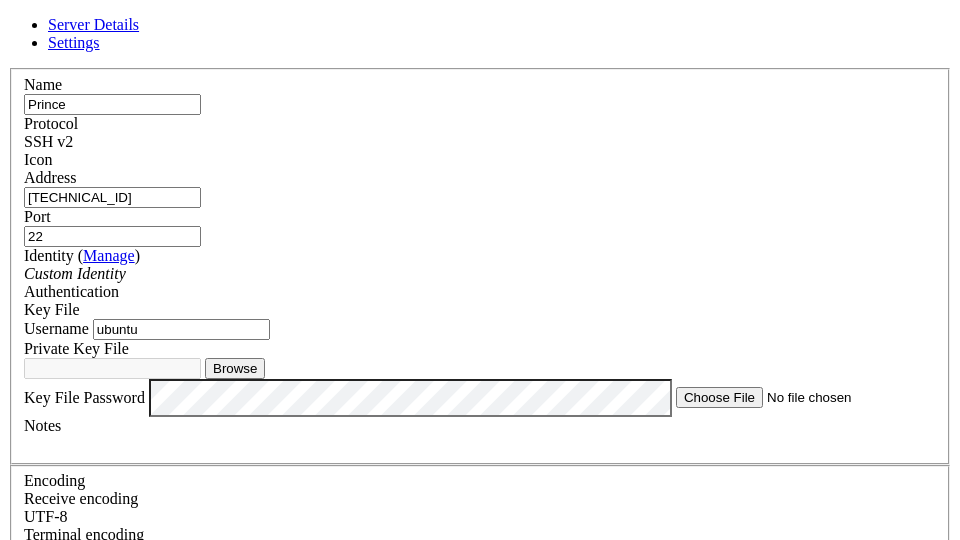 scroll, scrollTop: 180, scrollLeft: 0, axis: vertical 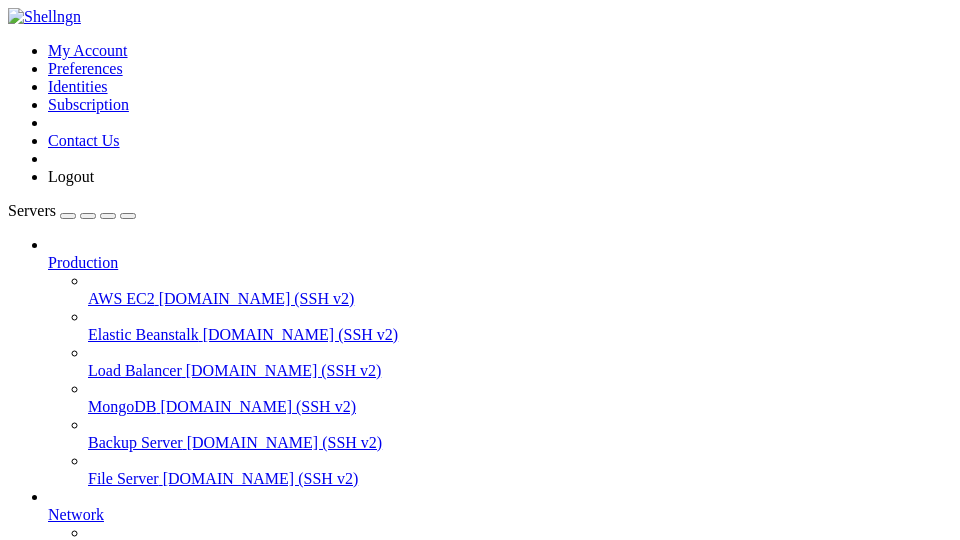 click on "AWS EC2
demo.shellngn.com (SSH v2)" at bounding box center (520, 299) 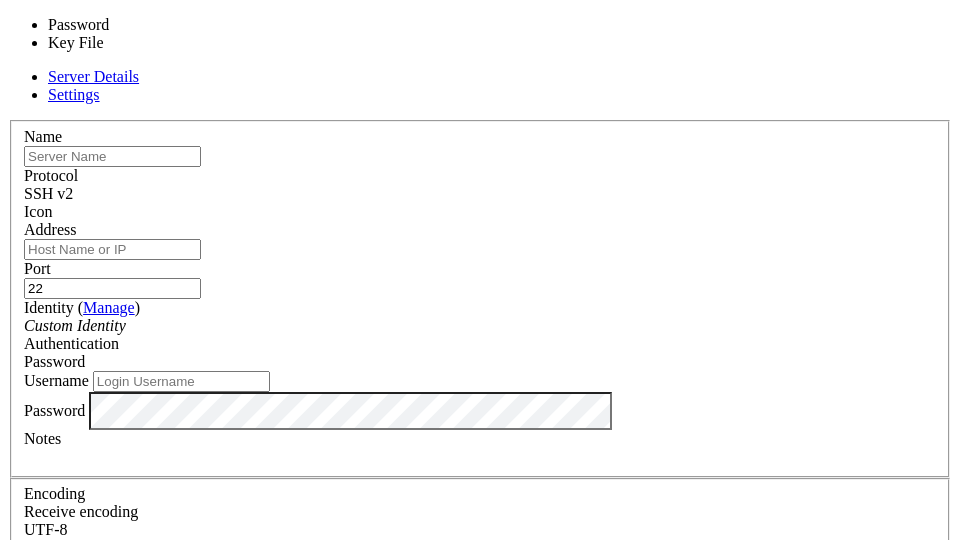 click on "Password" at bounding box center (54, 361) 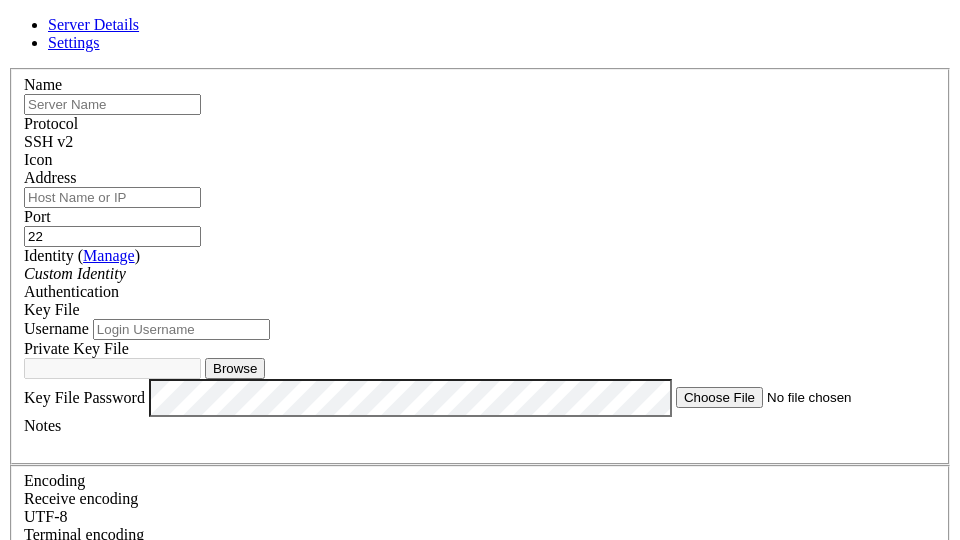 click on "Name
Protocol
SSH v2
Icon
Address
Port
22
( )" at bounding box center [480, 266] 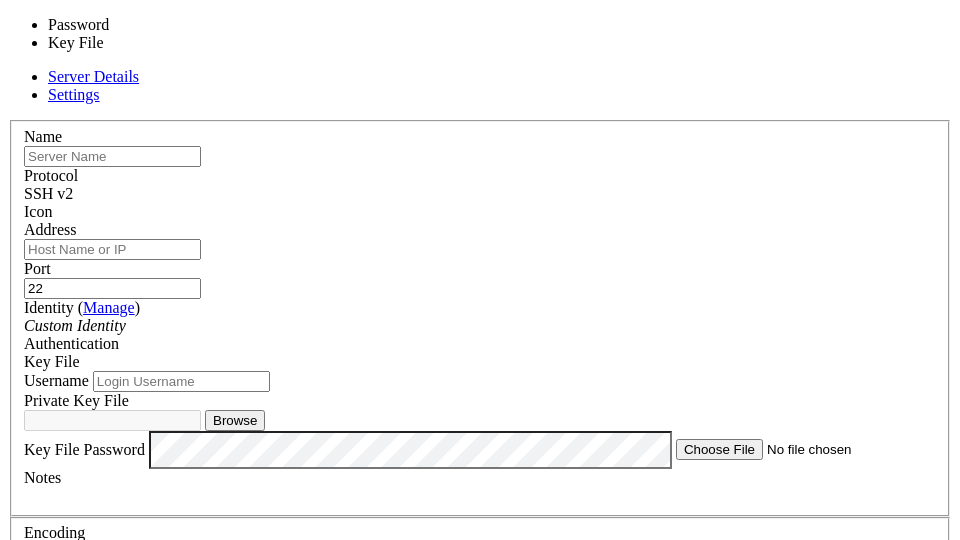 click on "Key File" at bounding box center [52, 361] 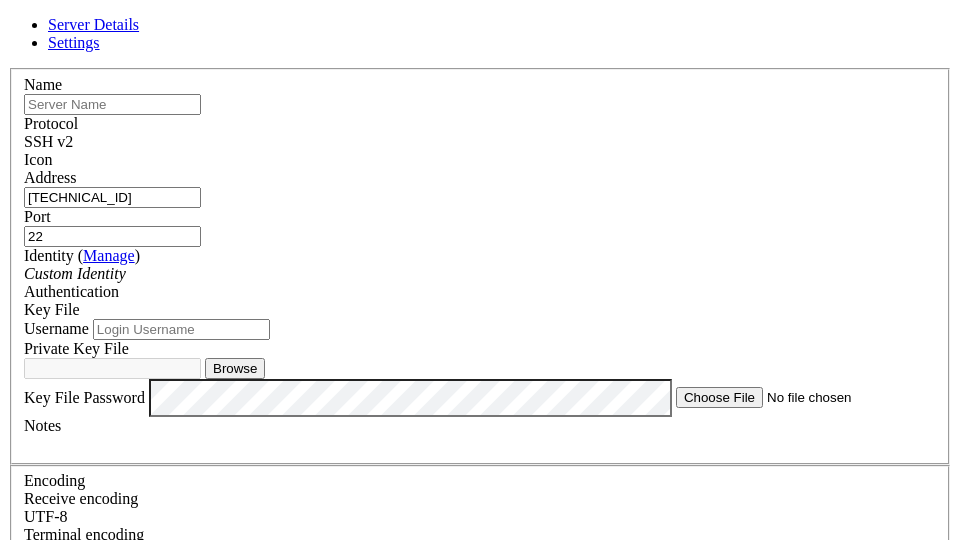 type on "51.20.105.228" 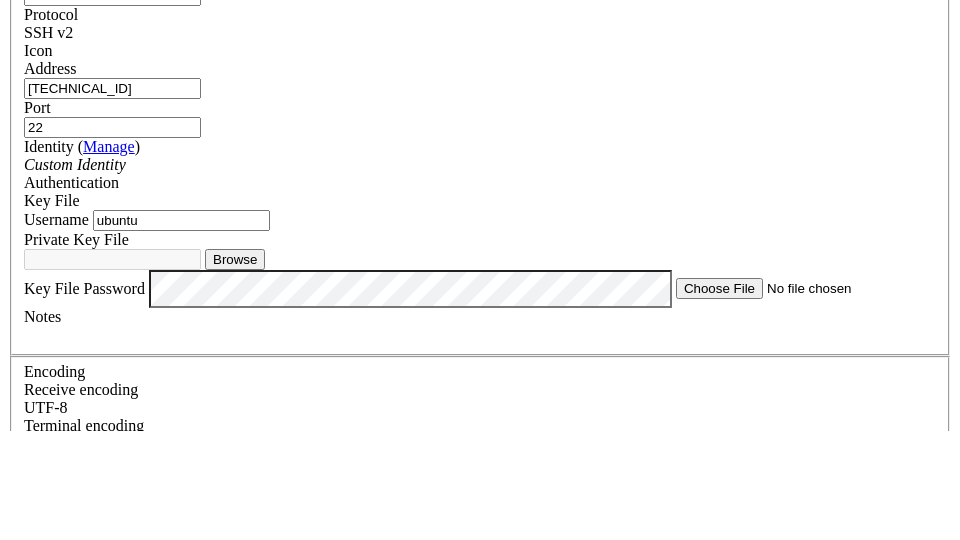 scroll, scrollTop: 0, scrollLeft: 0, axis: both 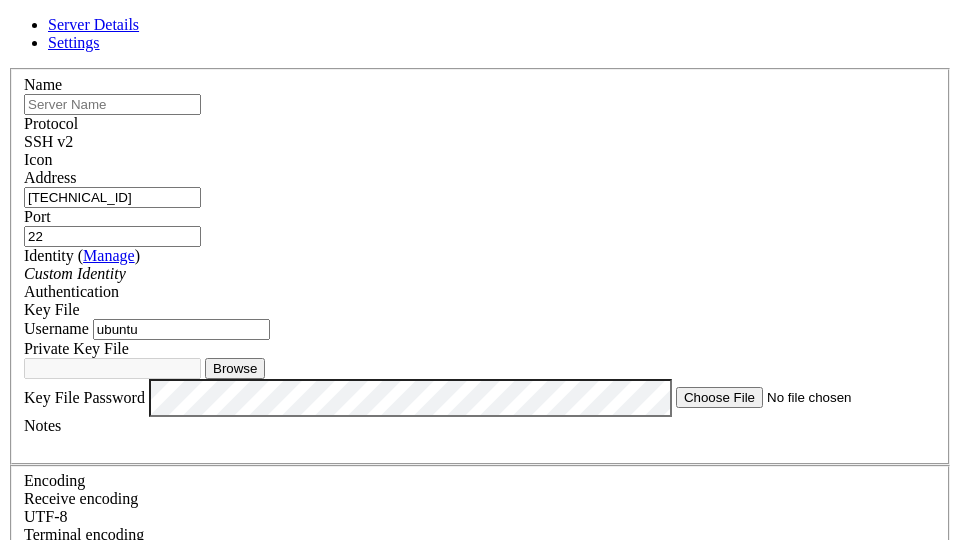 type on "ubuntu" 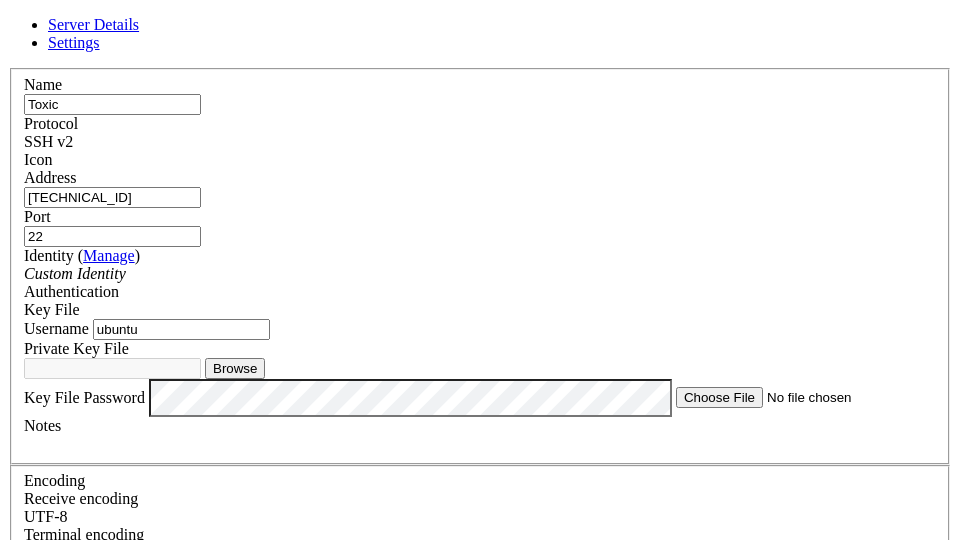 scroll, scrollTop: 180, scrollLeft: 0, axis: vertical 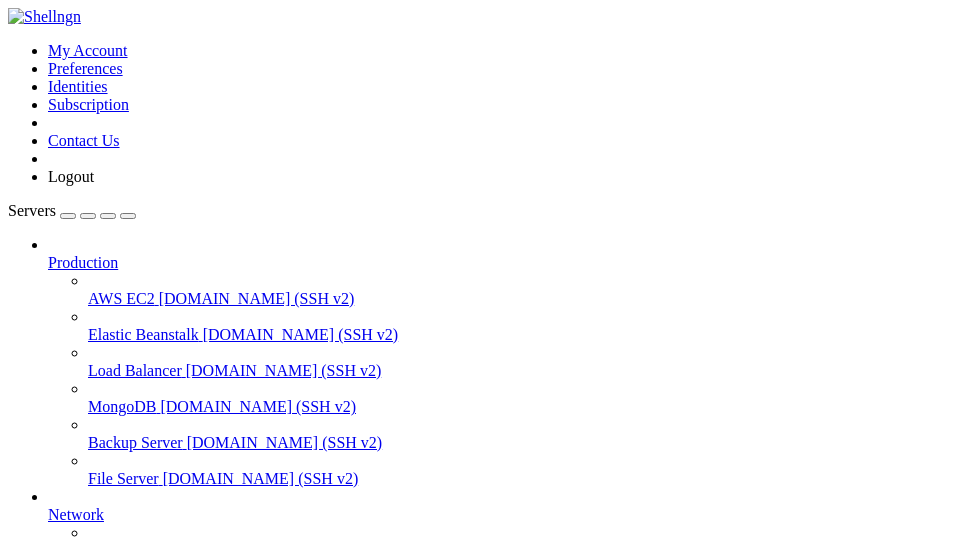 click on "Add Server" at bounding box center (480, 801) 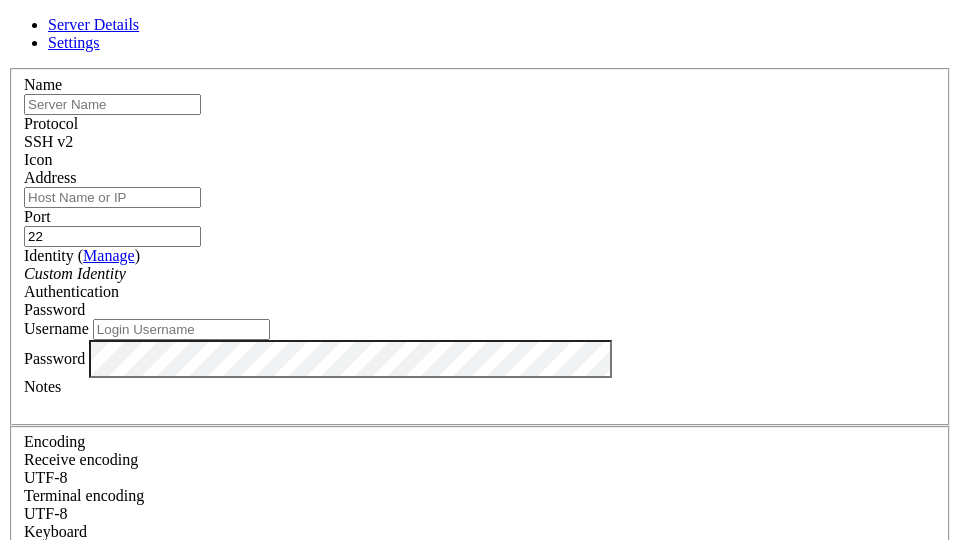 scroll, scrollTop: 106, scrollLeft: 0, axis: vertical 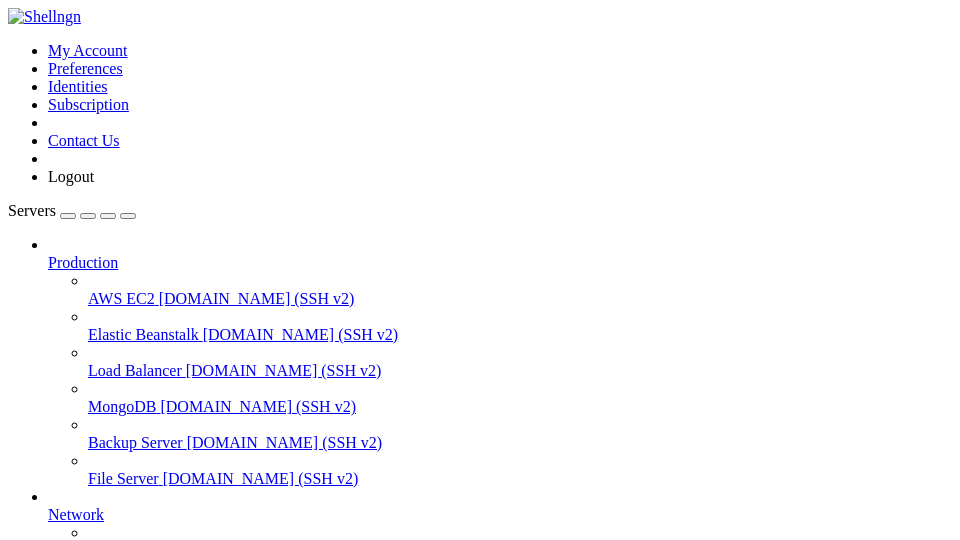 click at bounding box center [88, 216] 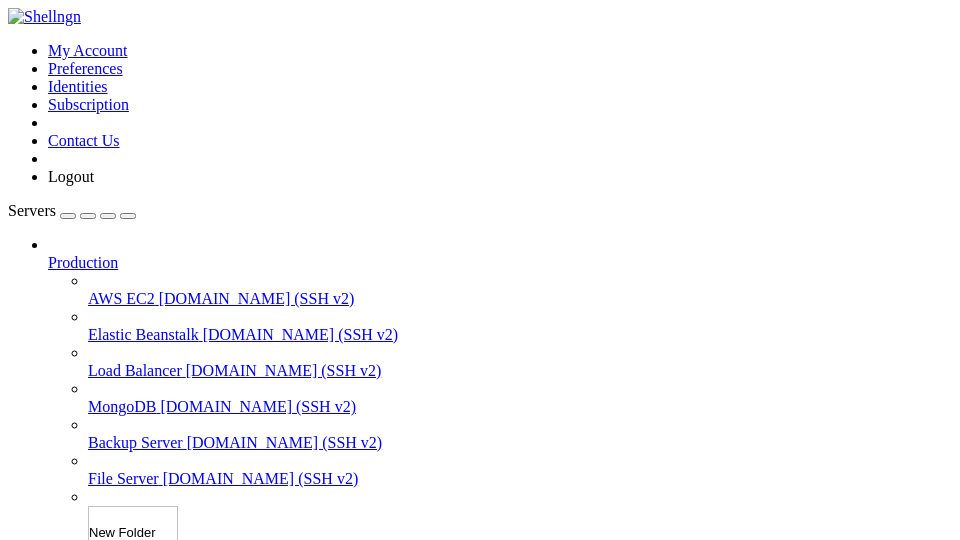 scroll, scrollTop: 2, scrollLeft: 0, axis: vertical 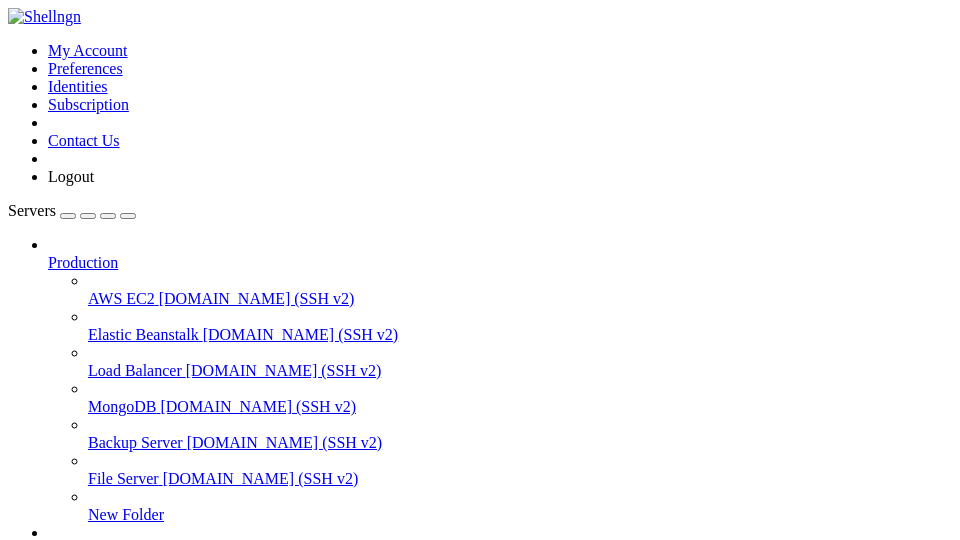 click on "Servers
Production   AWS EC2
demo.shellngn.com (SSH v2)
Elastic Beanstalk
demo.shellngn.com (SSH v2)
Load Balancer
demo.shellngn.com (SSH v2)
MongoDB
demo.shellngn.com (SSH v2)
Backup Server
demo.shellngn.com (SSH v2)
File Server
demo.shellngn.com (SSH v2)" at bounding box center (480, 544) 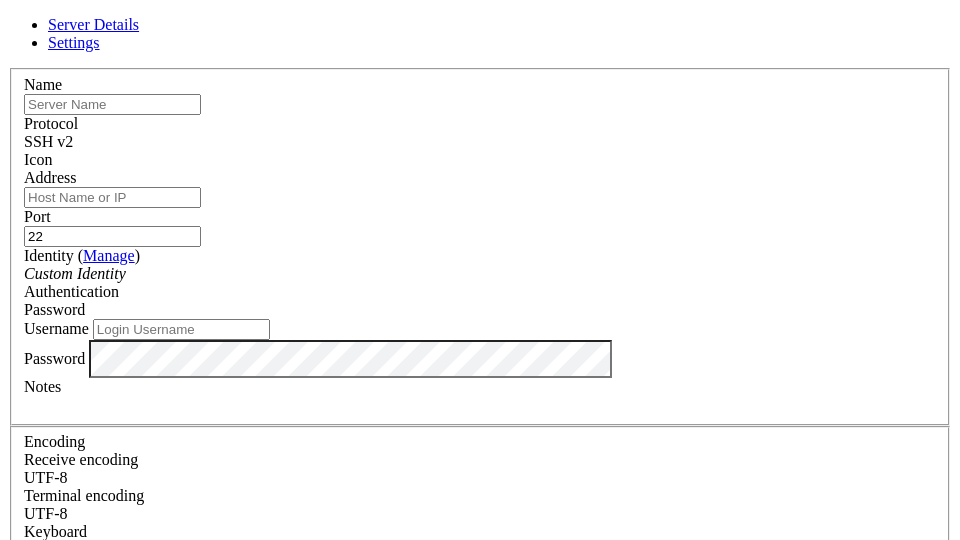 scroll, scrollTop: 106, scrollLeft: 0, axis: vertical 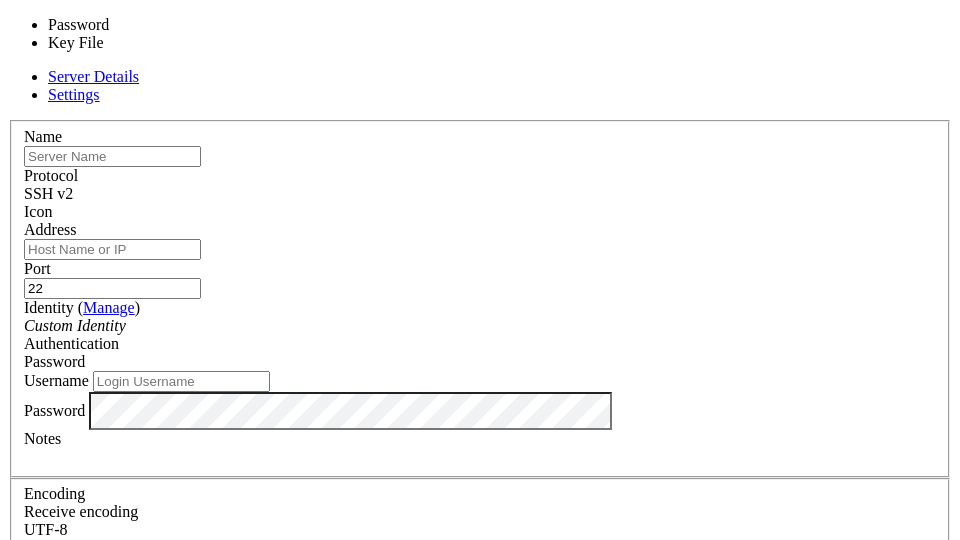 click on "Password" at bounding box center [54, 361] 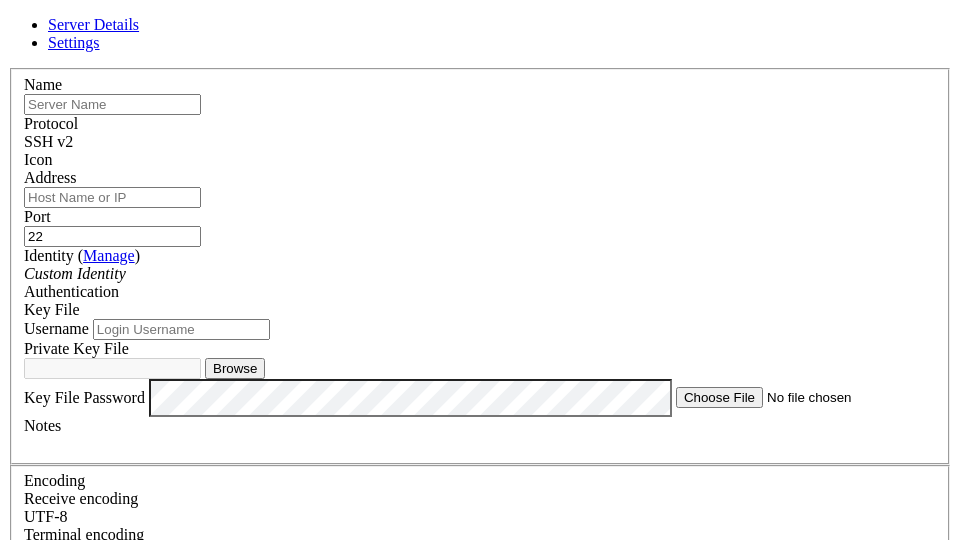 scroll, scrollTop: 0, scrollLeft: 0, axis: both 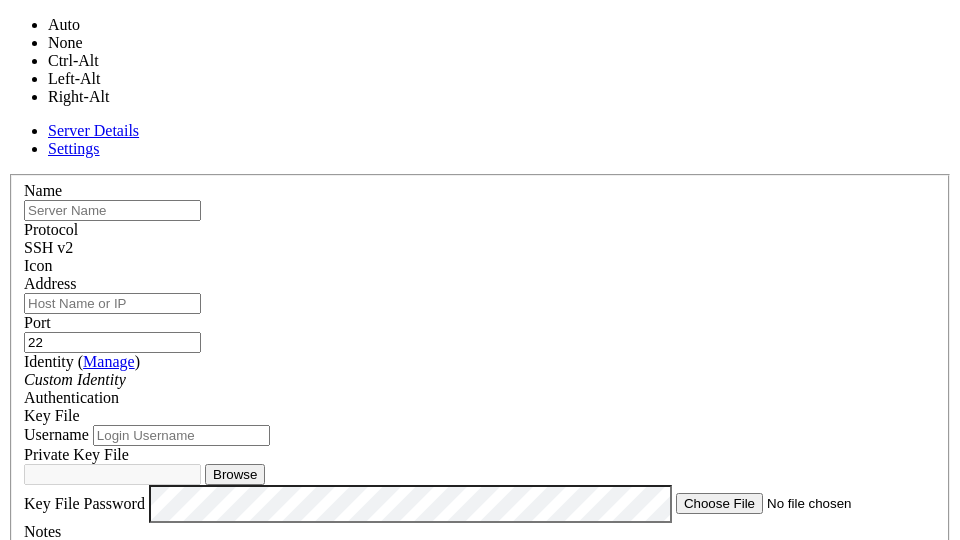 click on "Auto" at bounding box center (480, 713) 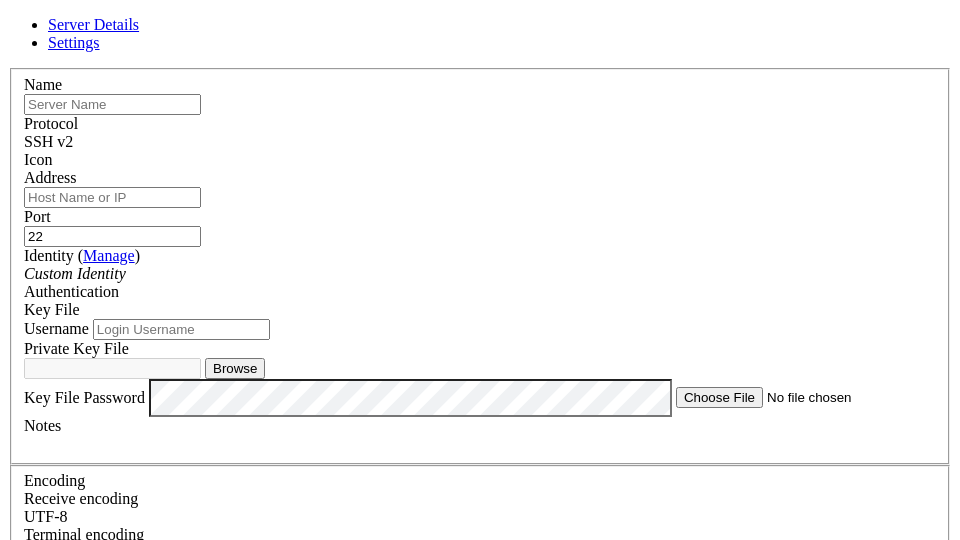 click on "Auto" at bounding box center [480, 607] 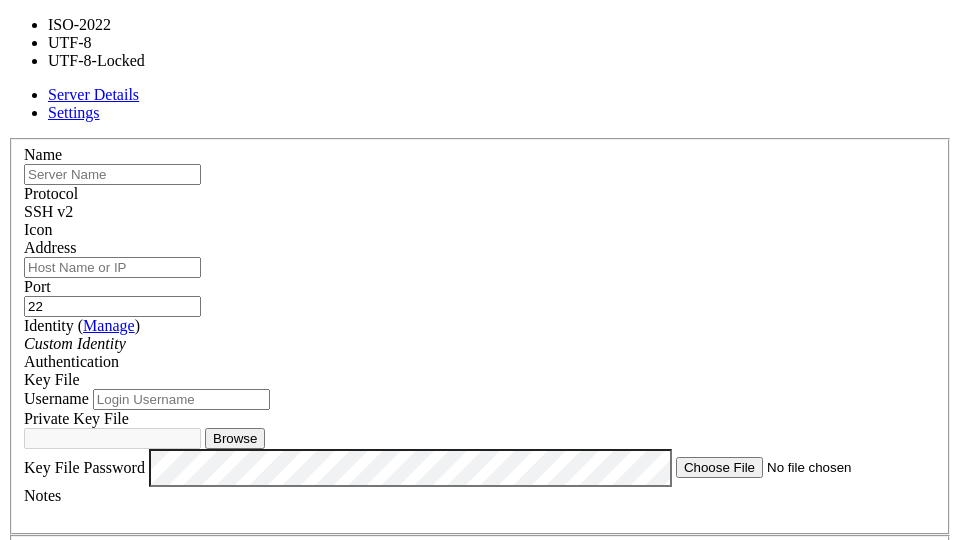 click on "UTF-8" at bounding box center [480, 623] 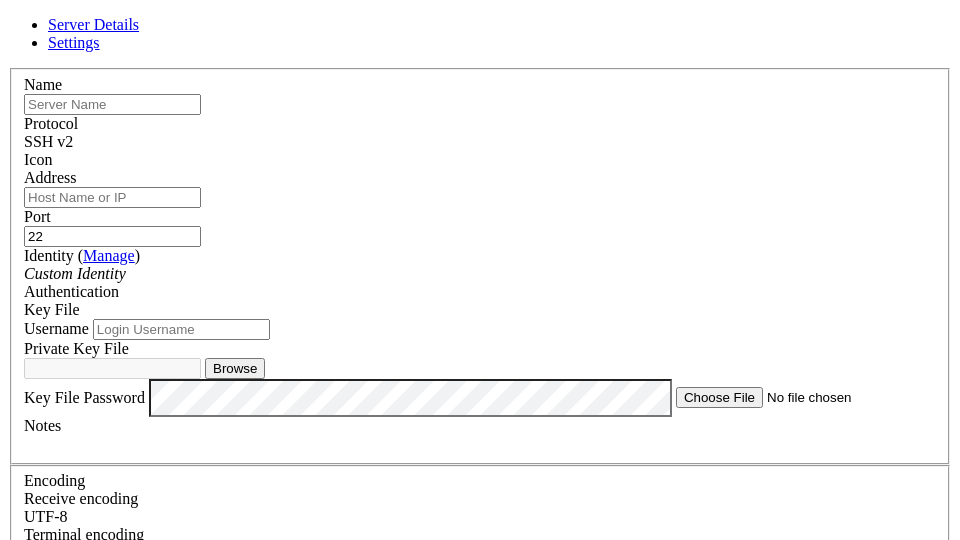 scroll, scrollTop: 192, scrollLeft: 0, axis: vertical 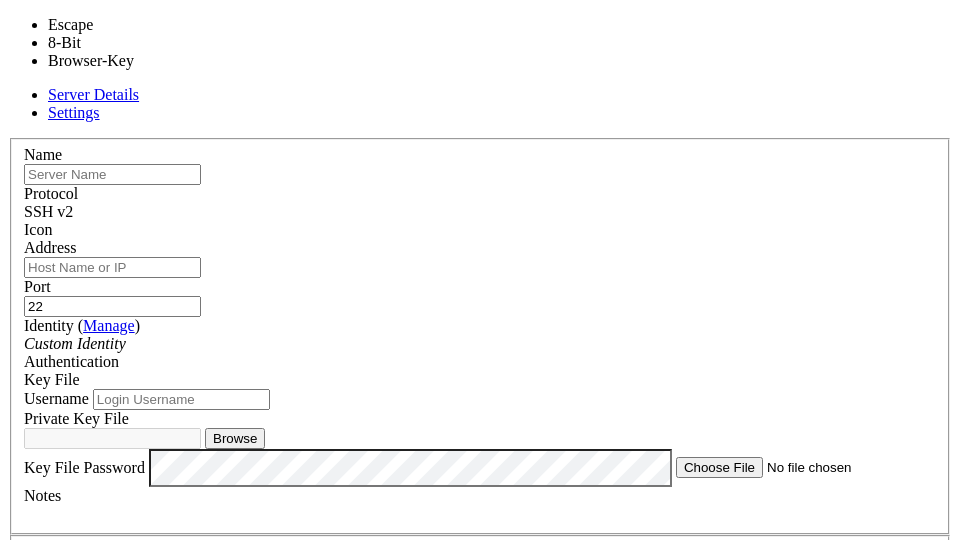 click on "Ctrl+C copy behavior" at bounding box center [480, 772] 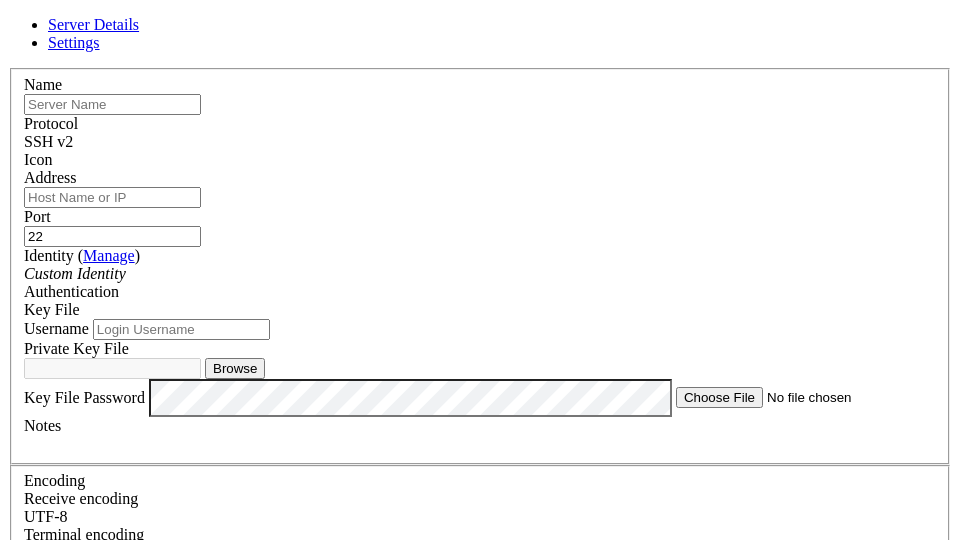 scroll, scrollTop: 397, scrollLeft: 0, axis: vertical 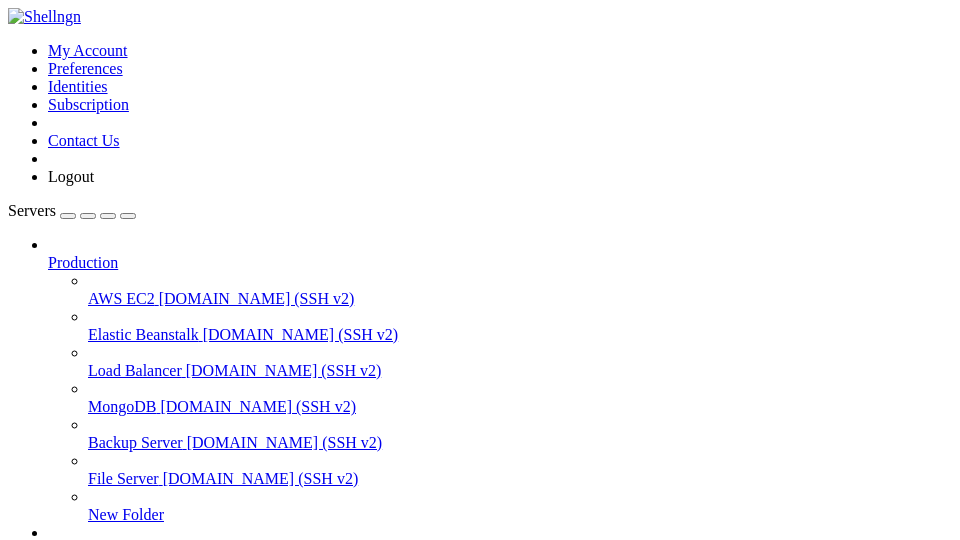 click on "Servers" at bounding box center [480, 729] 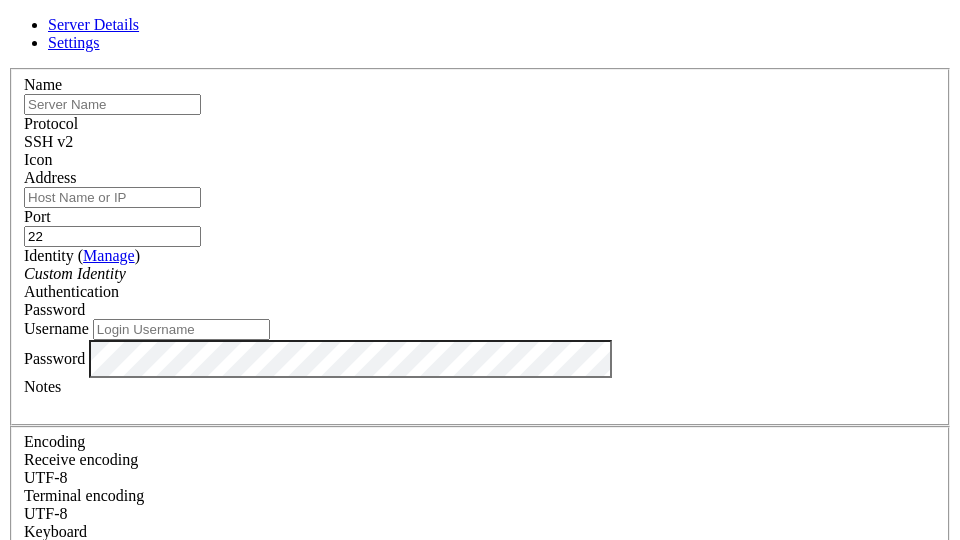 click on "Cancel" at bounding box center [480, 812] 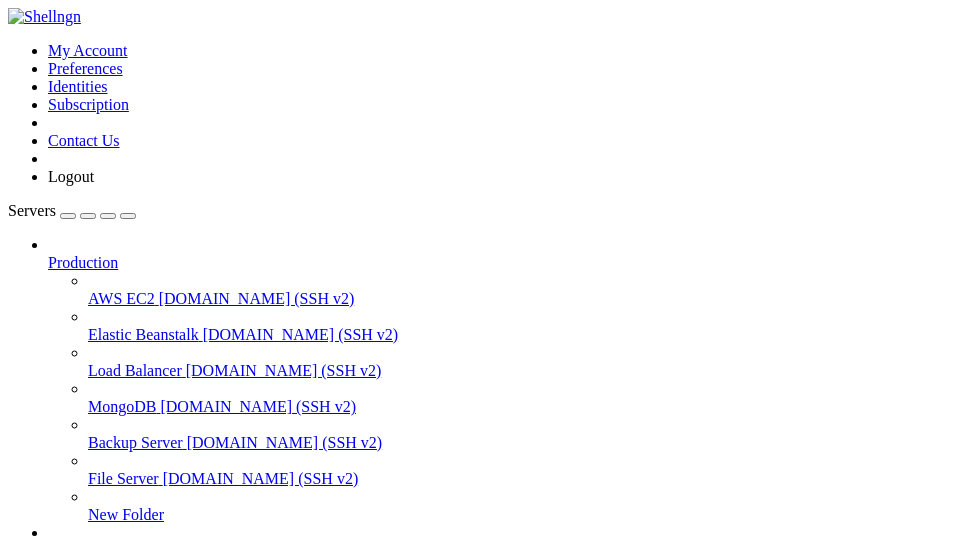 click at bounding box center [8, 42] 